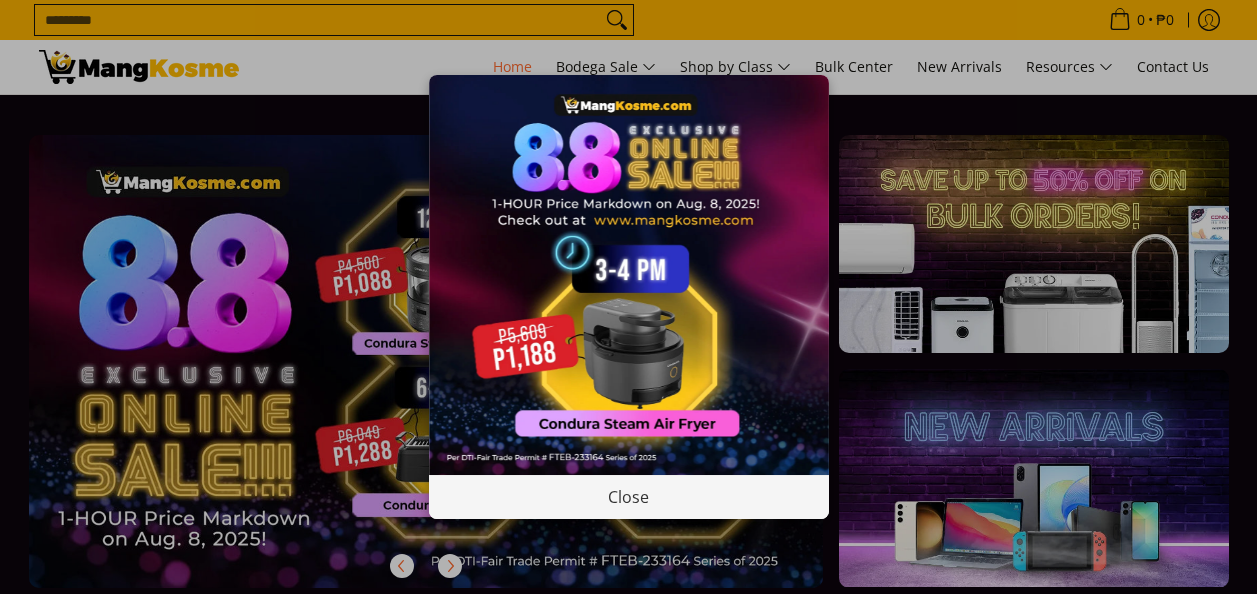 scroll, scrollTop: 0, scrollLeft: 0, axis: both 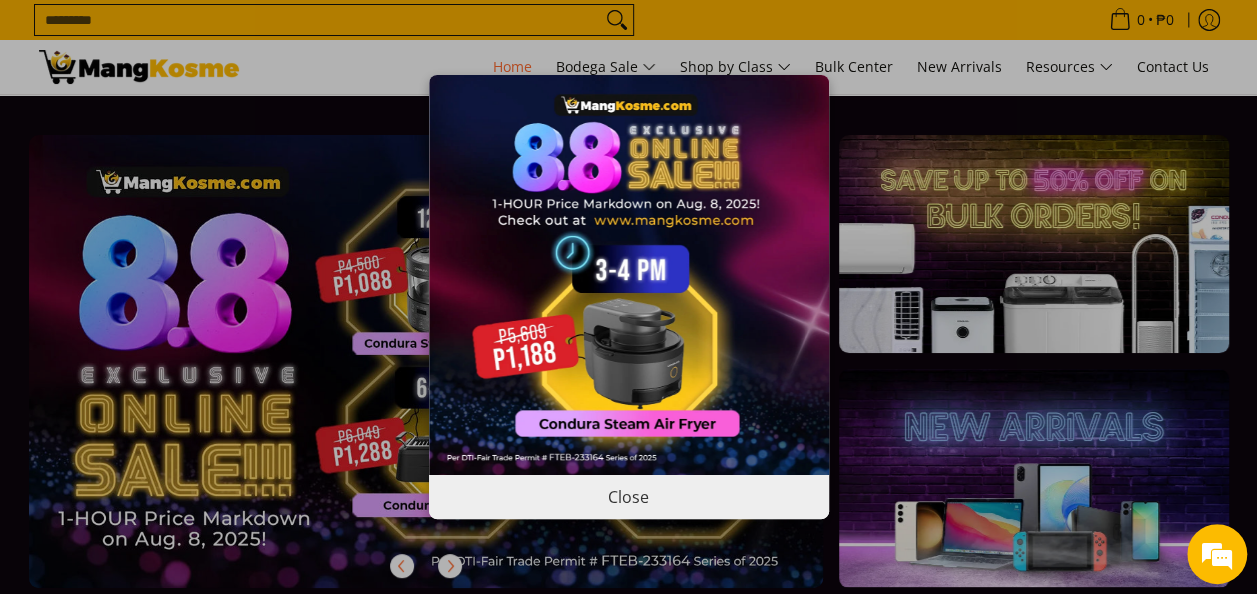 click on "Close" at bounding box center [629, 496] 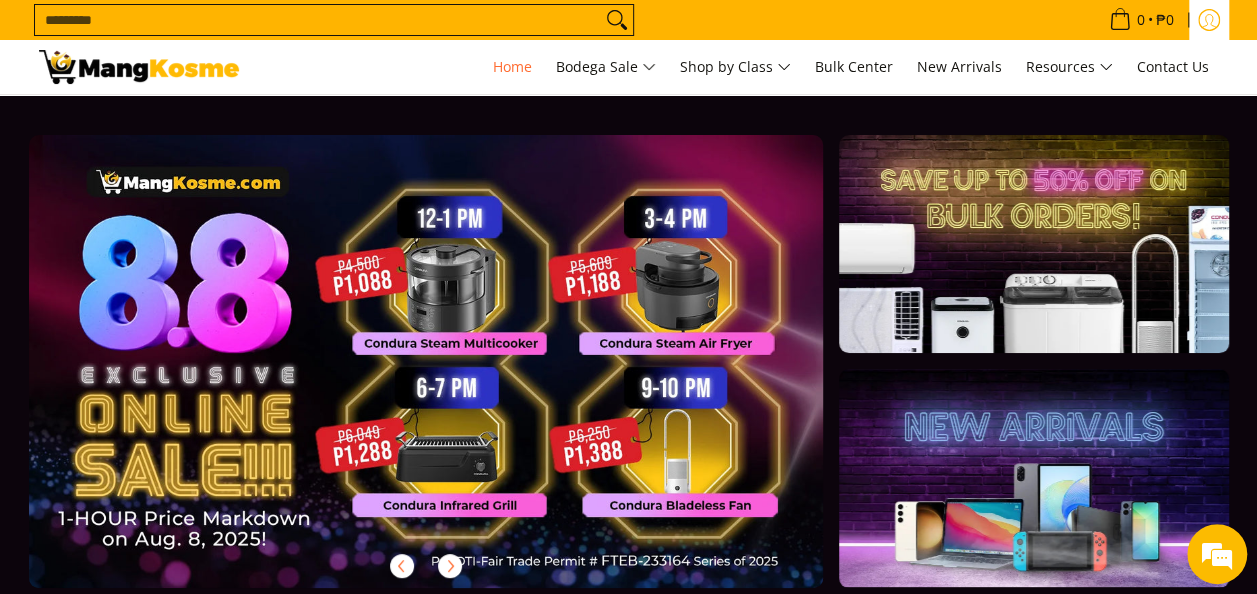 click 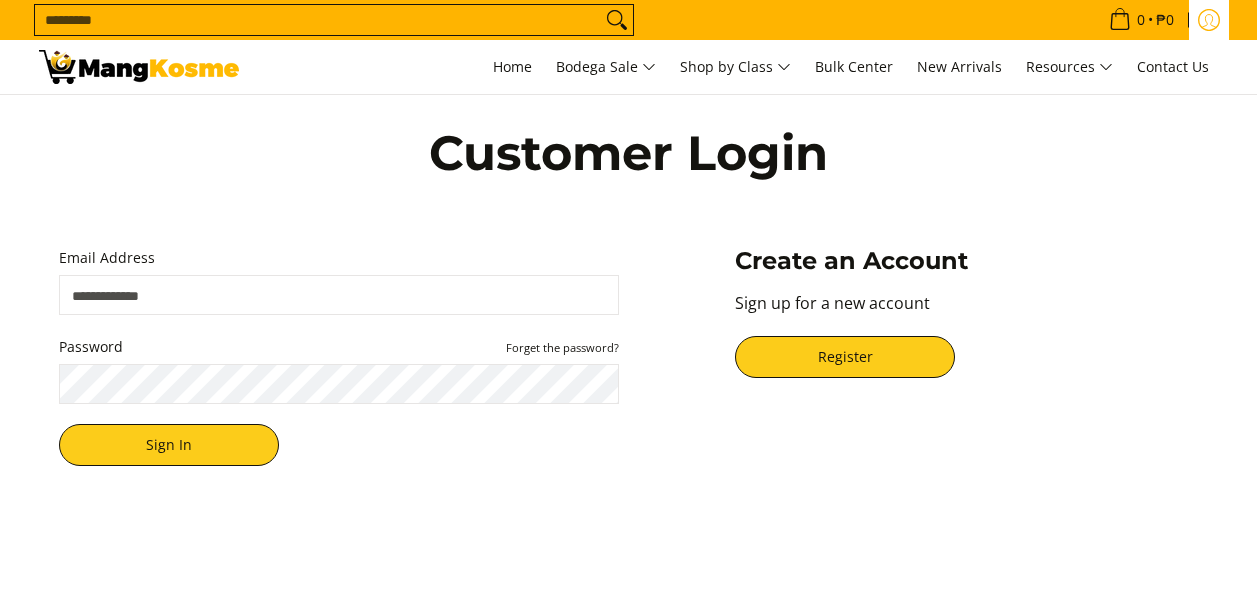 scroll, scrollTop: 0, scrollLeft: 0, axis: both 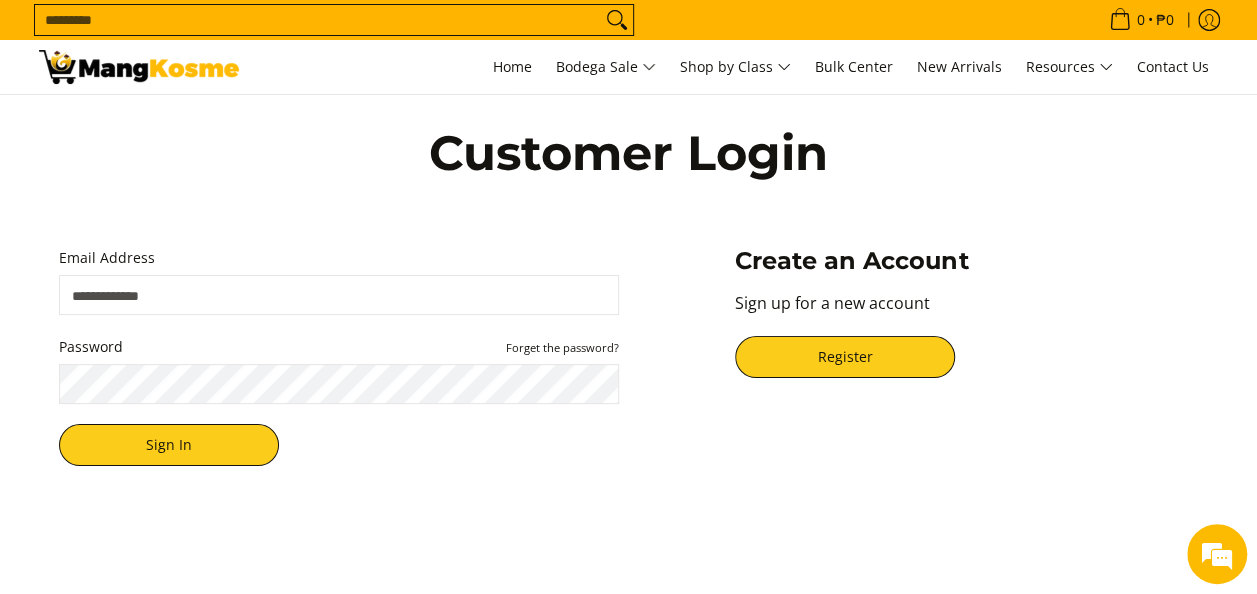 click at bounding box center (139, 67) 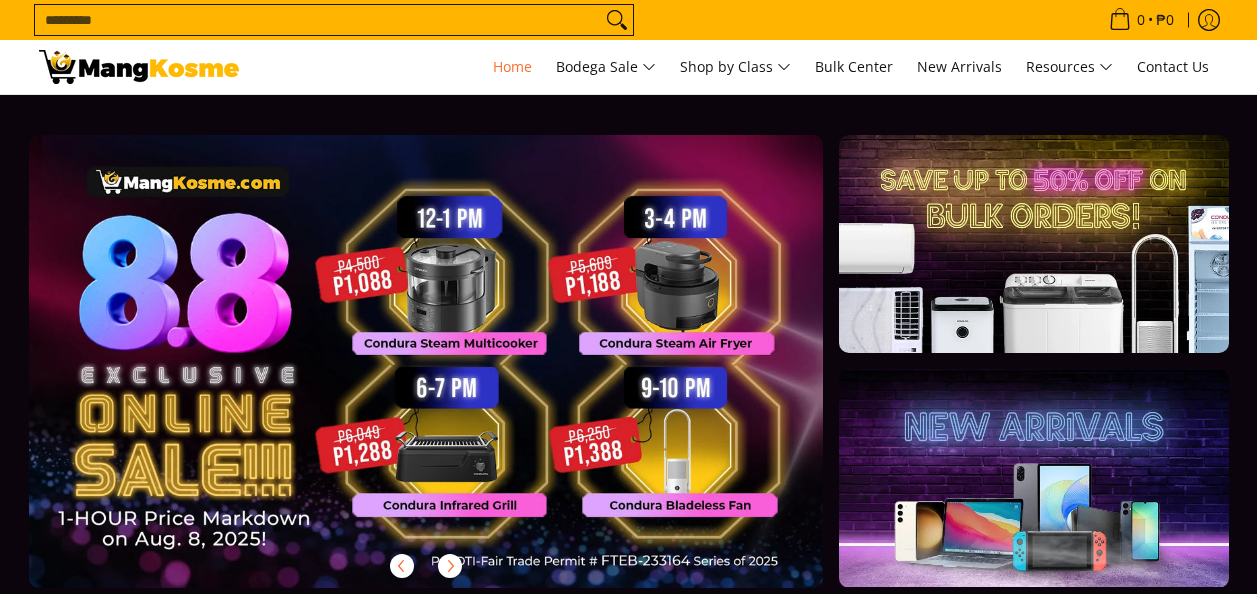 scroll, scrollTop: 0, scrollLeft: 0, axis: both 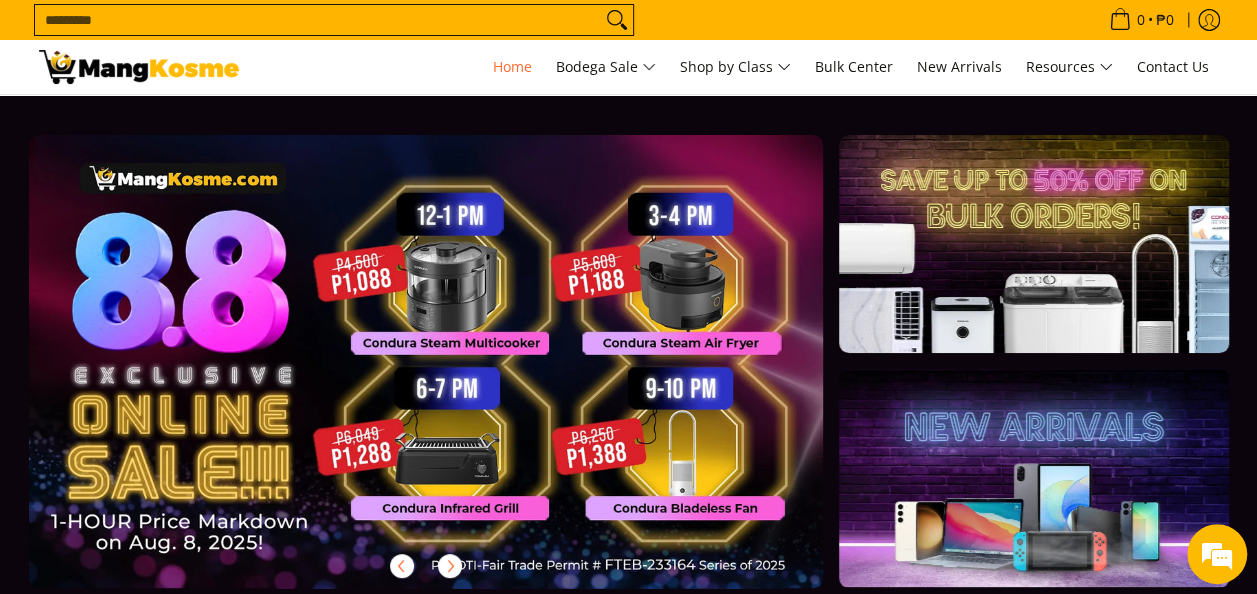 click at bounding box center (458, 377) 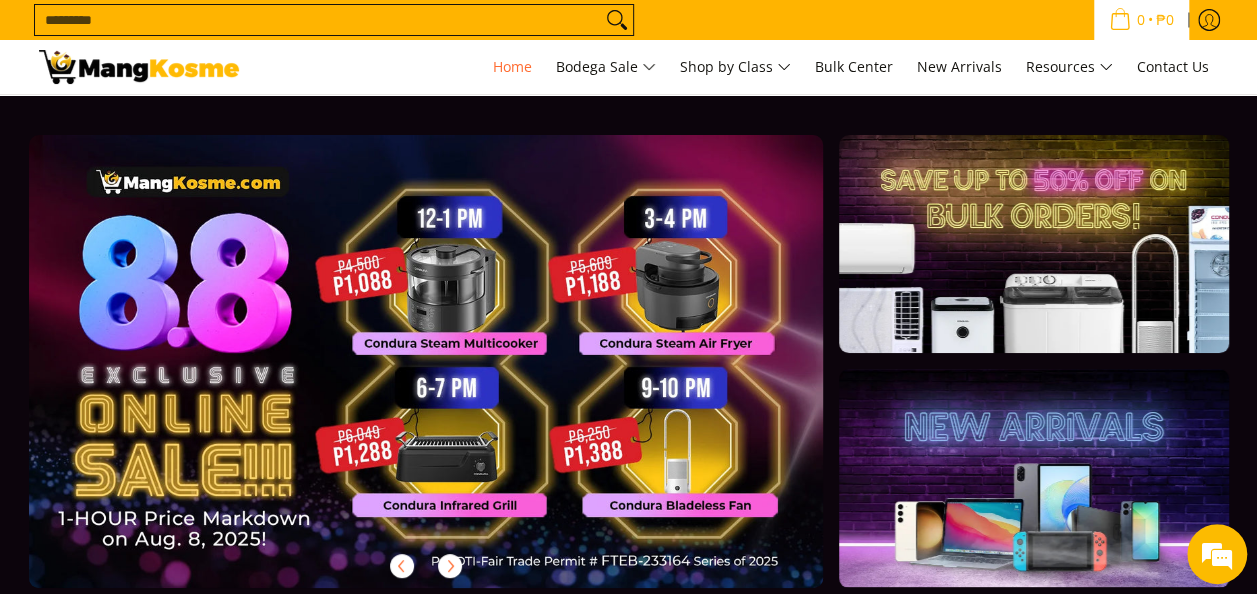 click at bounding box center [1120, 19] 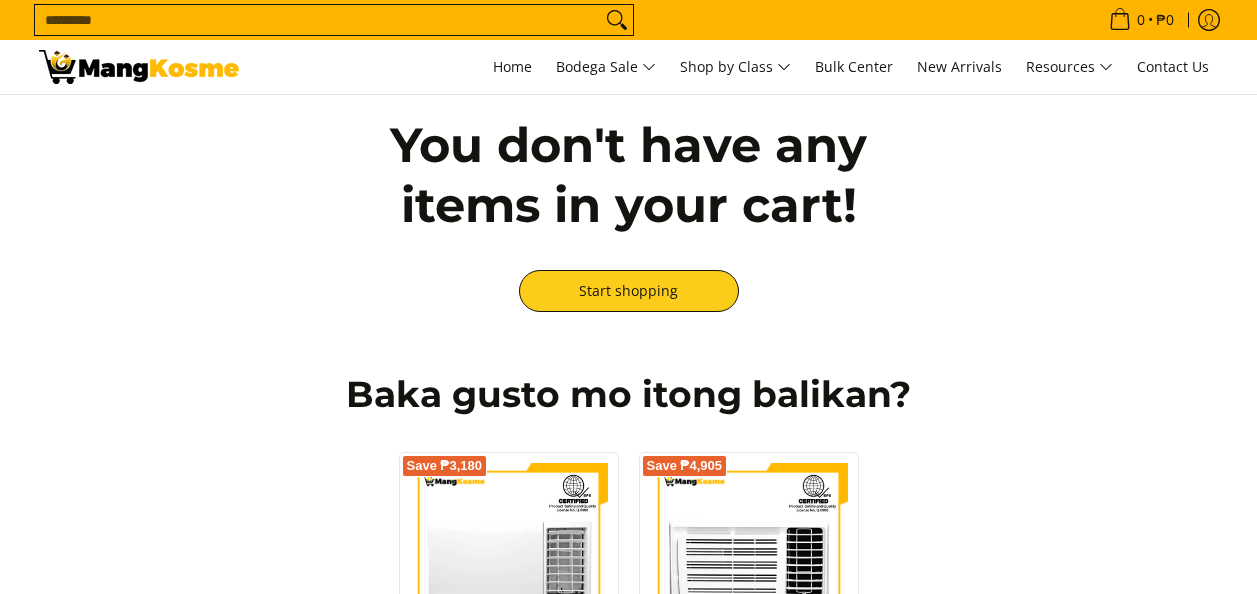 scroll, scrollTop: 0, scrollLeft: 0, axis: both 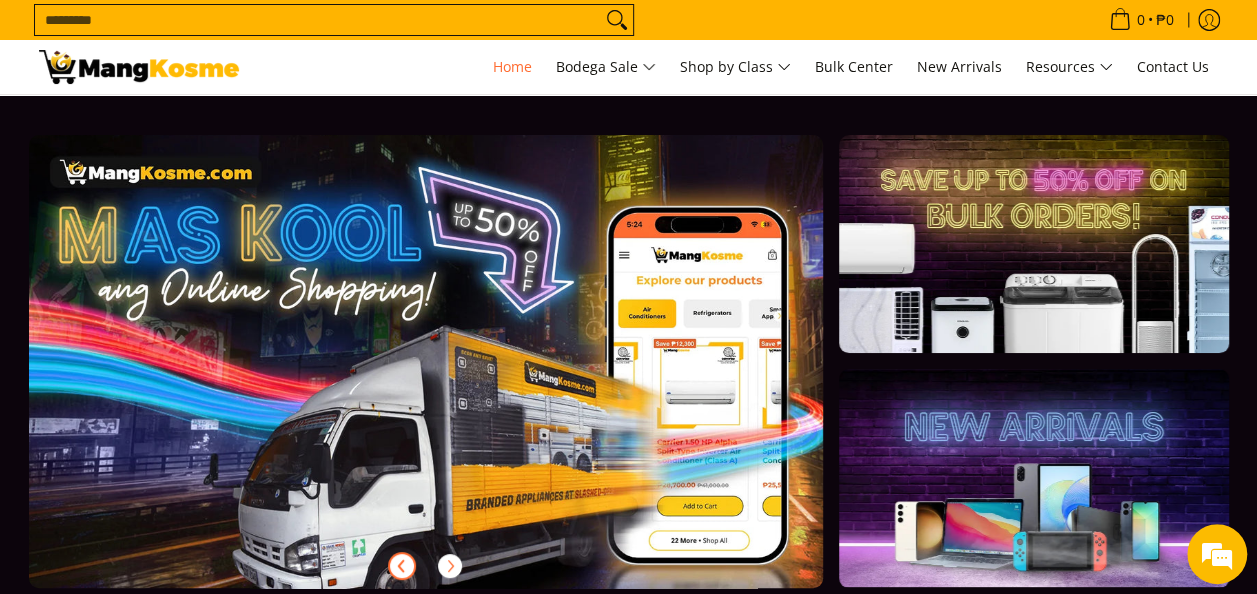 click at bounding box center [402, 566] 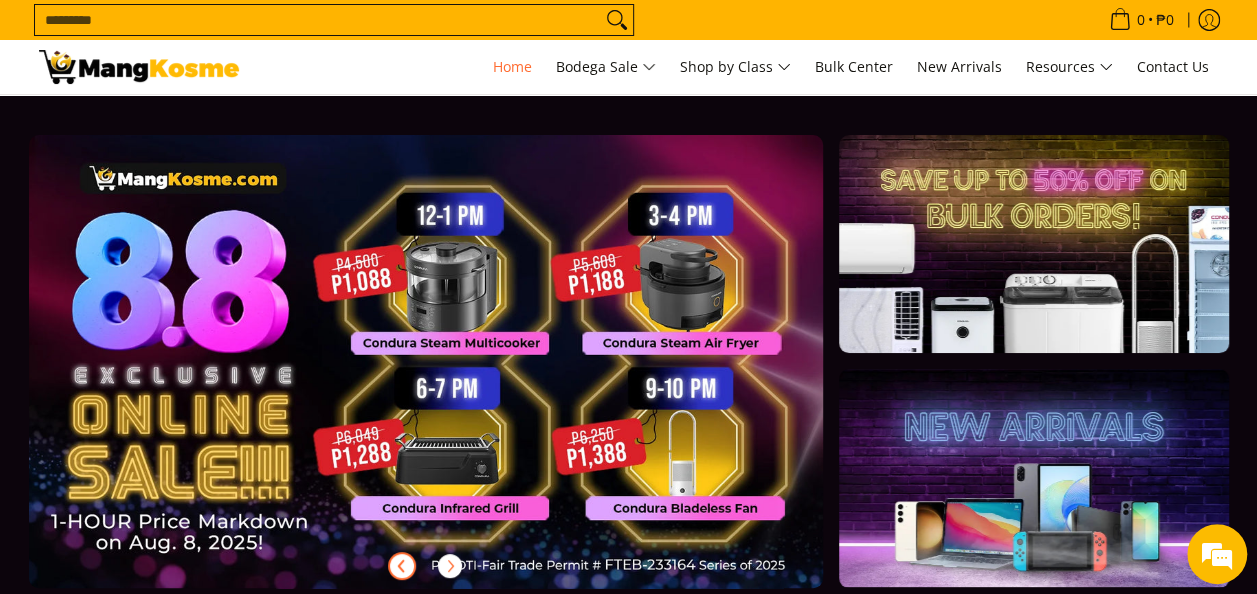 scroll, scrollTop: 0, scrollLeft: 0, axis: both 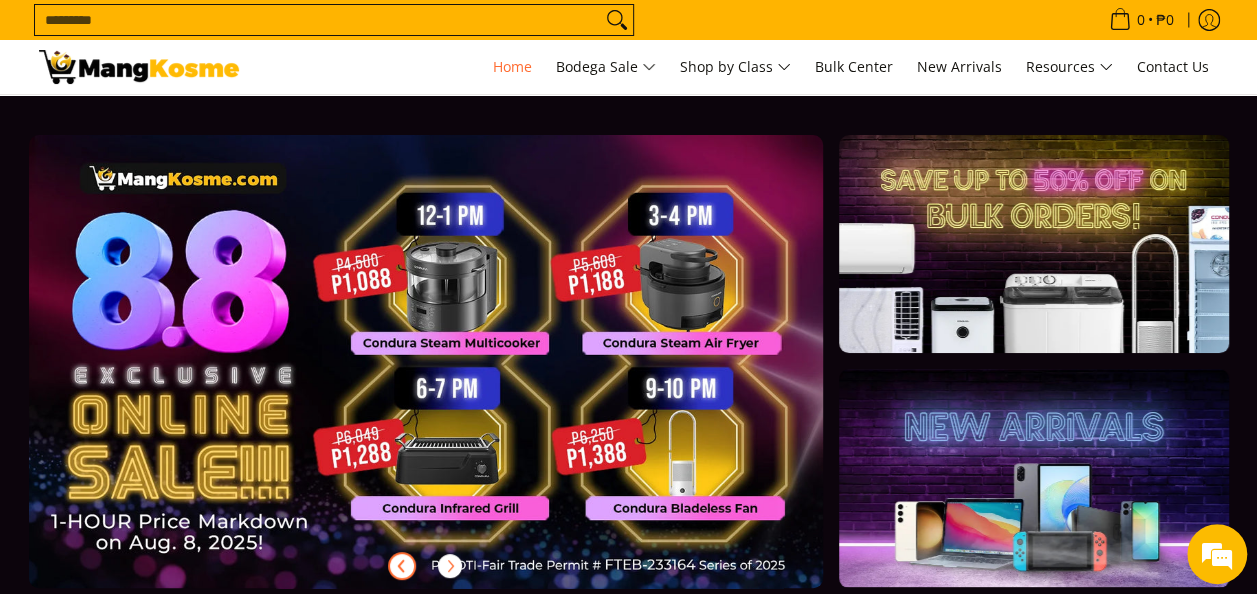click 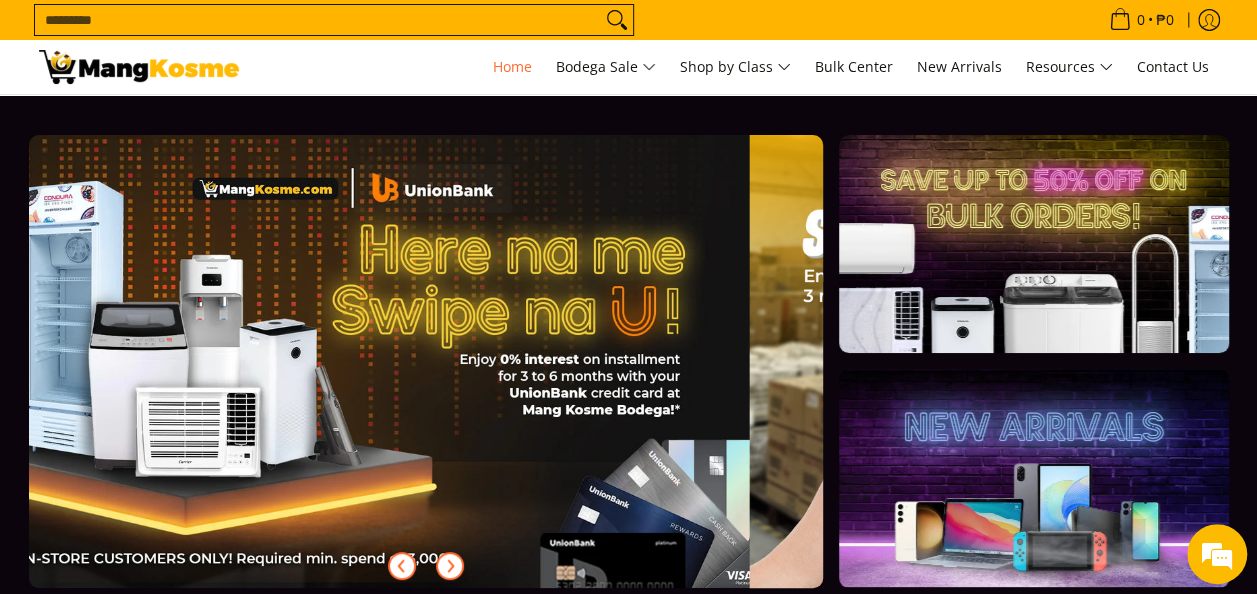 scroll, scrollTop: 0, scrollLeft: 3244, axis: horizontal 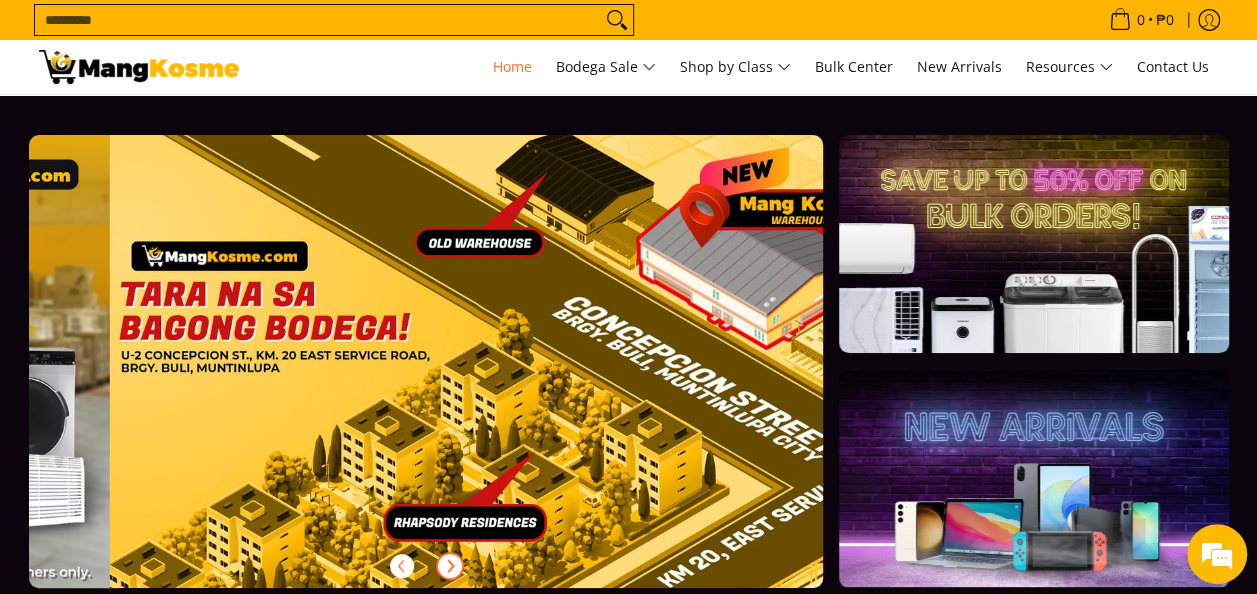 click 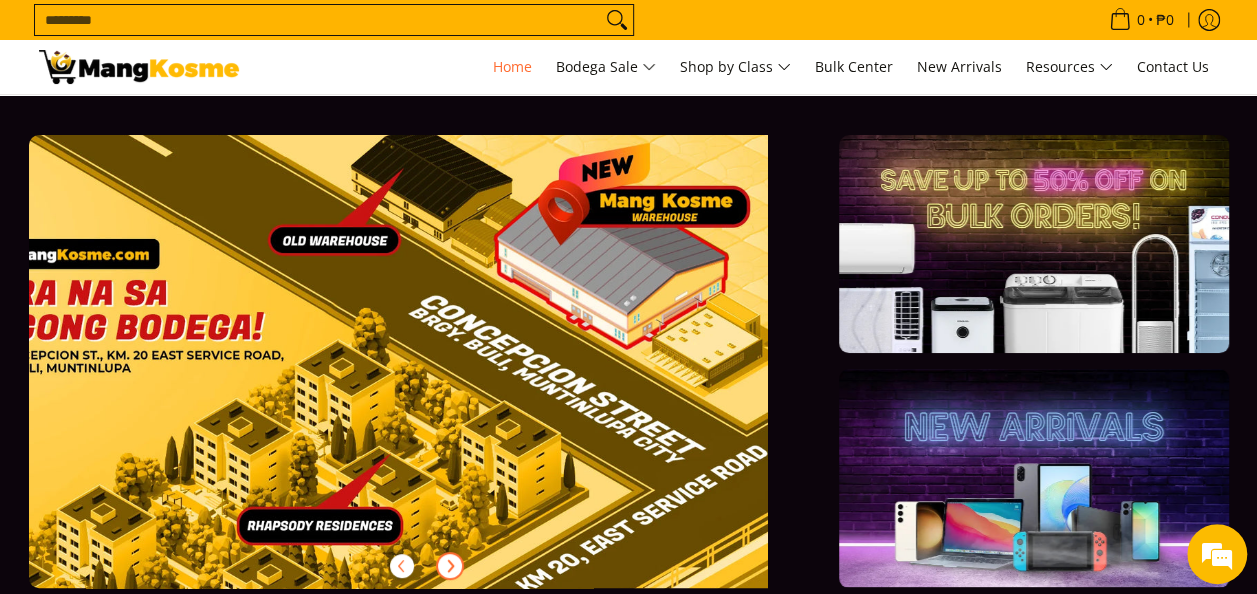 click 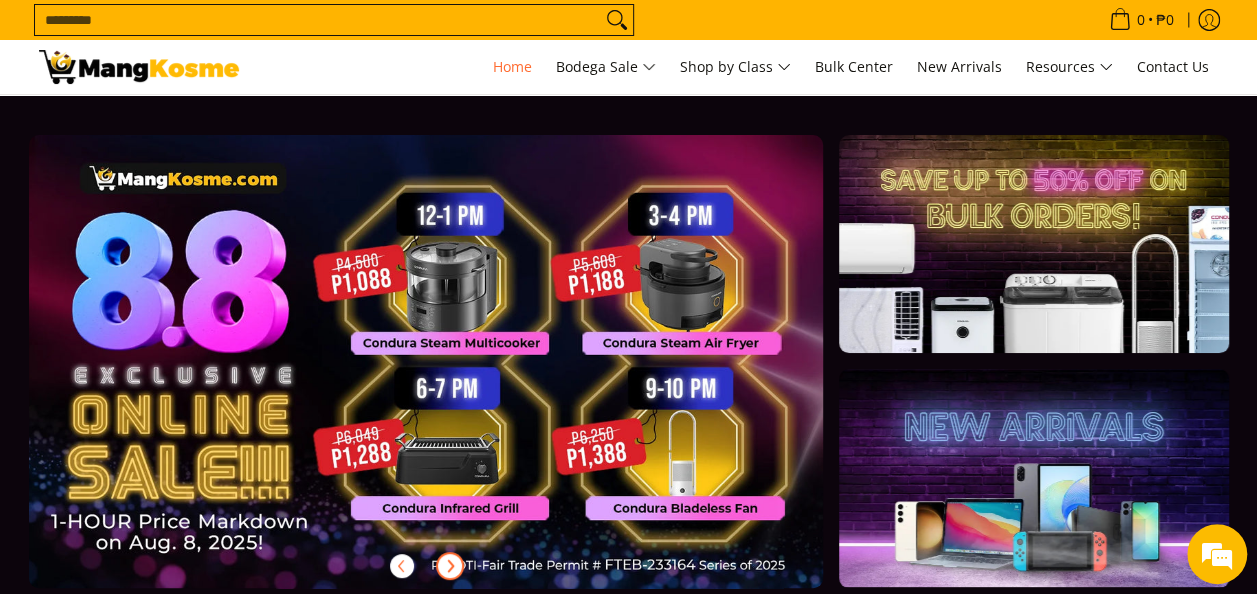 scroll, scrollTop: 0, scrollLeft: 0, axis: both 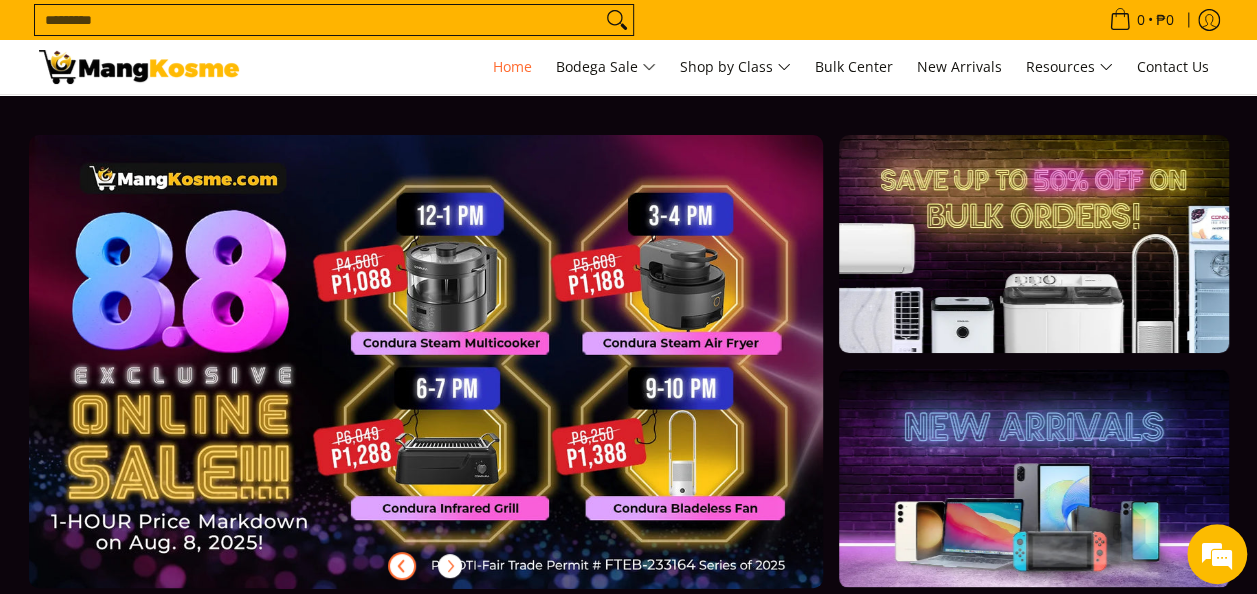 click 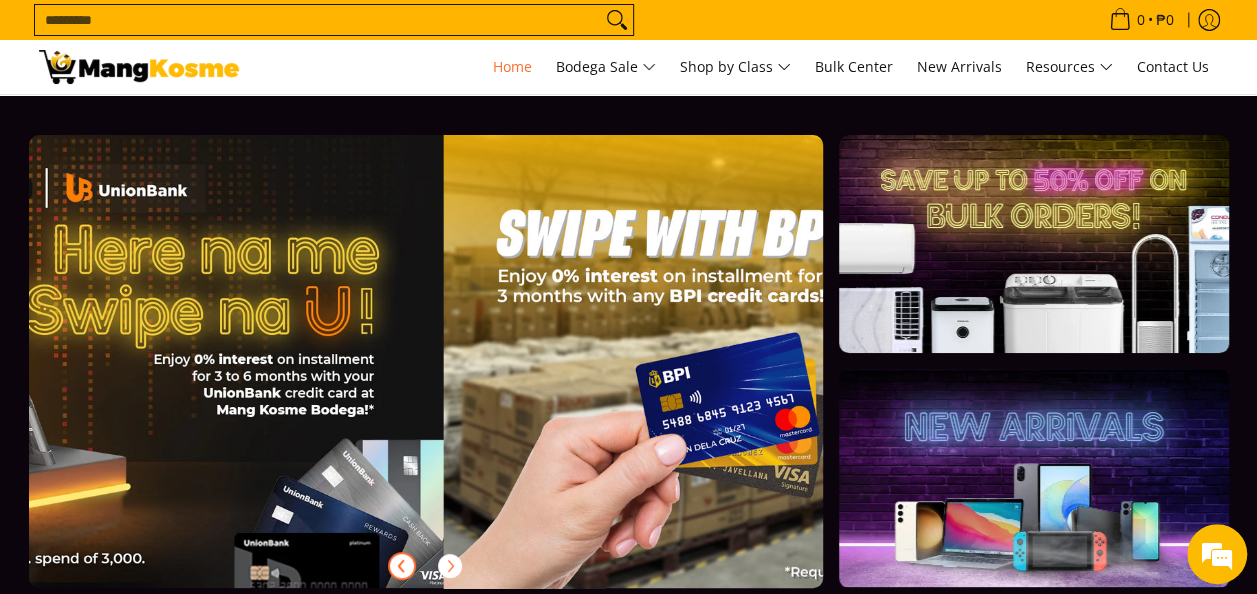 scroll, scrollTop: 0, scrollLeft: 3244, axis: horizontal 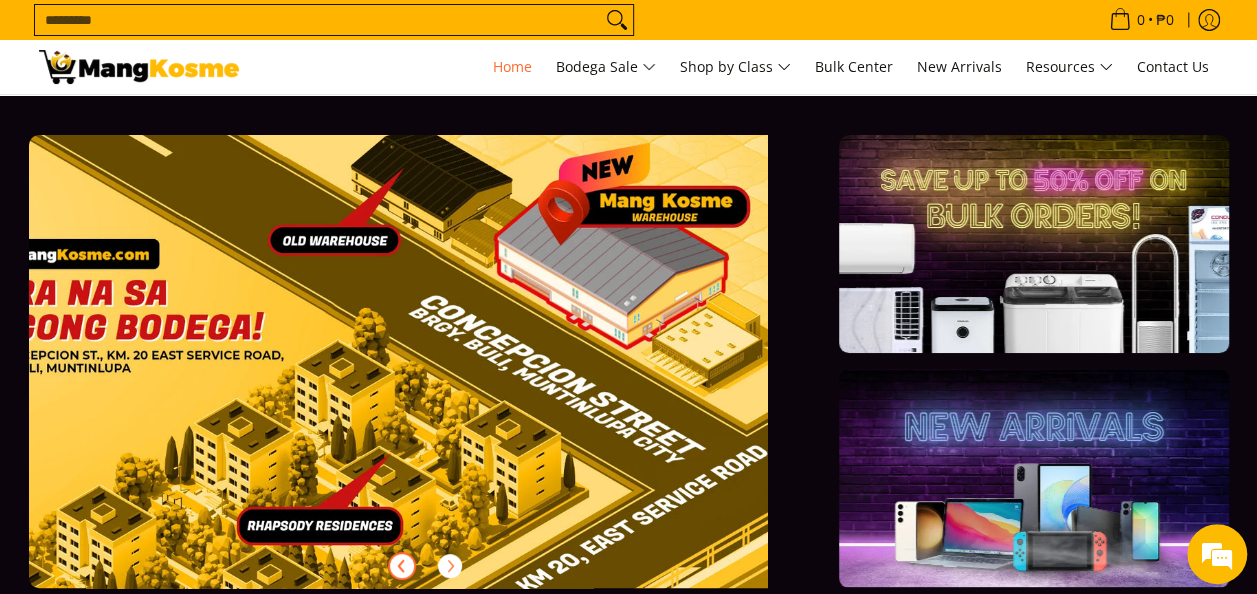 click 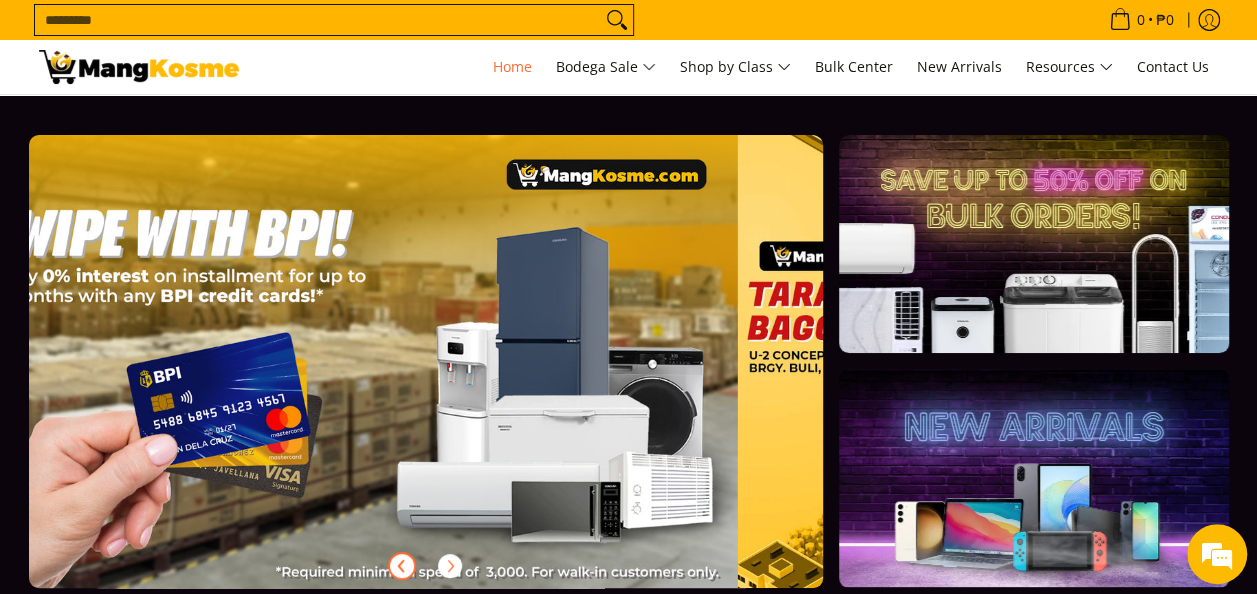 scroll, scrollTop: 0, scrollLeft: 2385, axis: horizontal 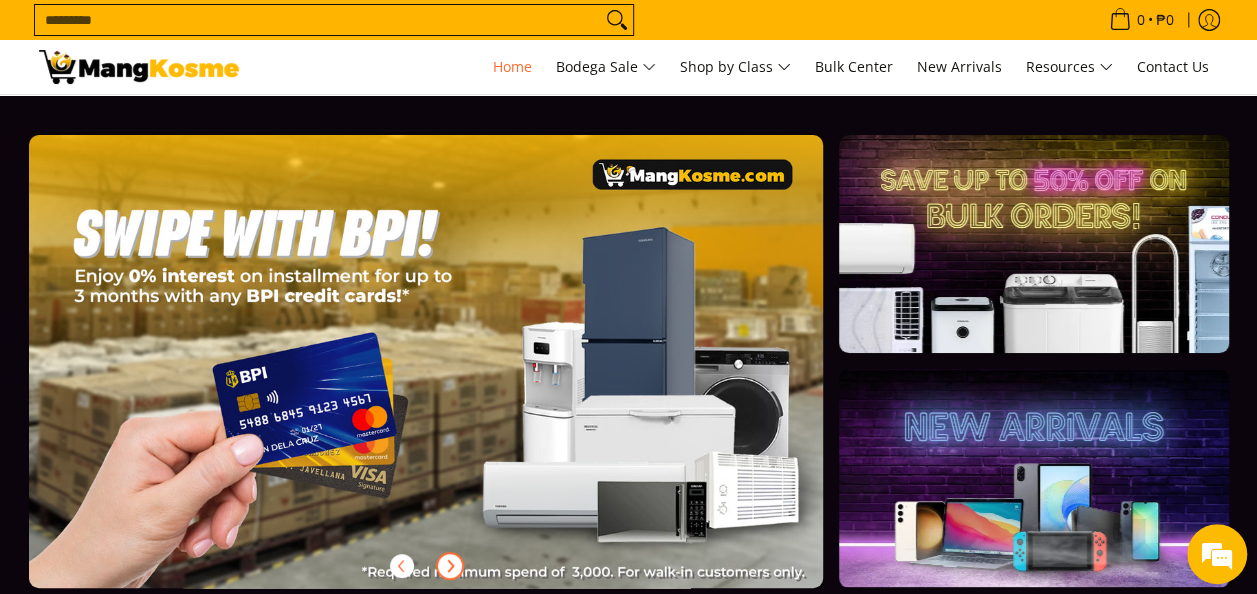 click at bounding box center [450, 566] 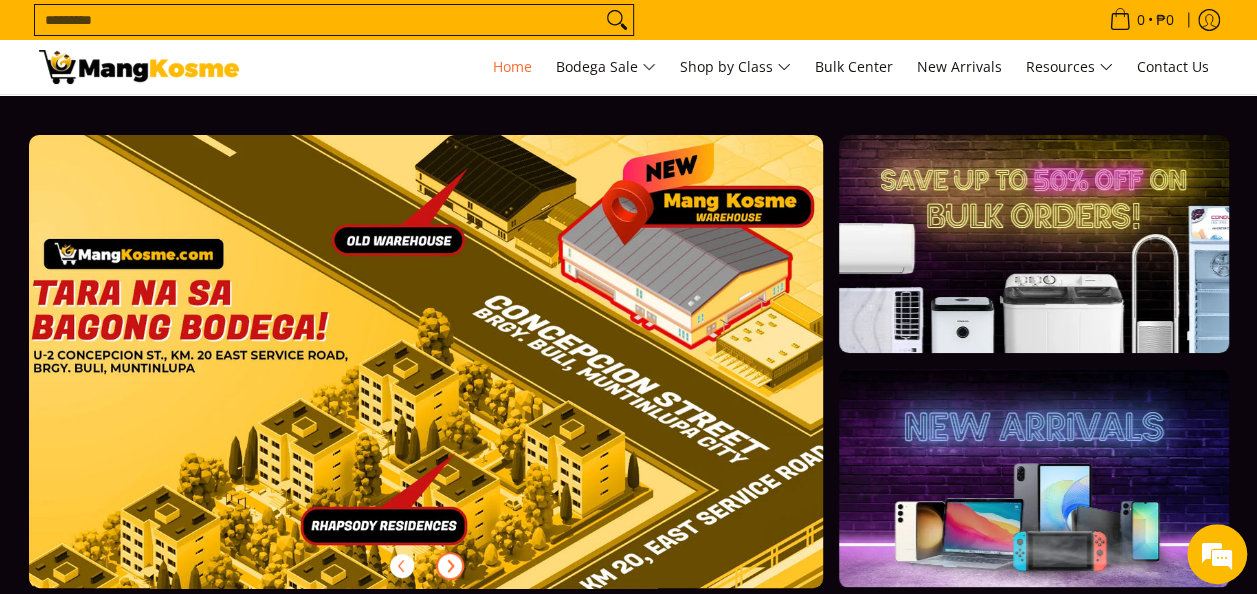 click at bounding box center (450, 566) 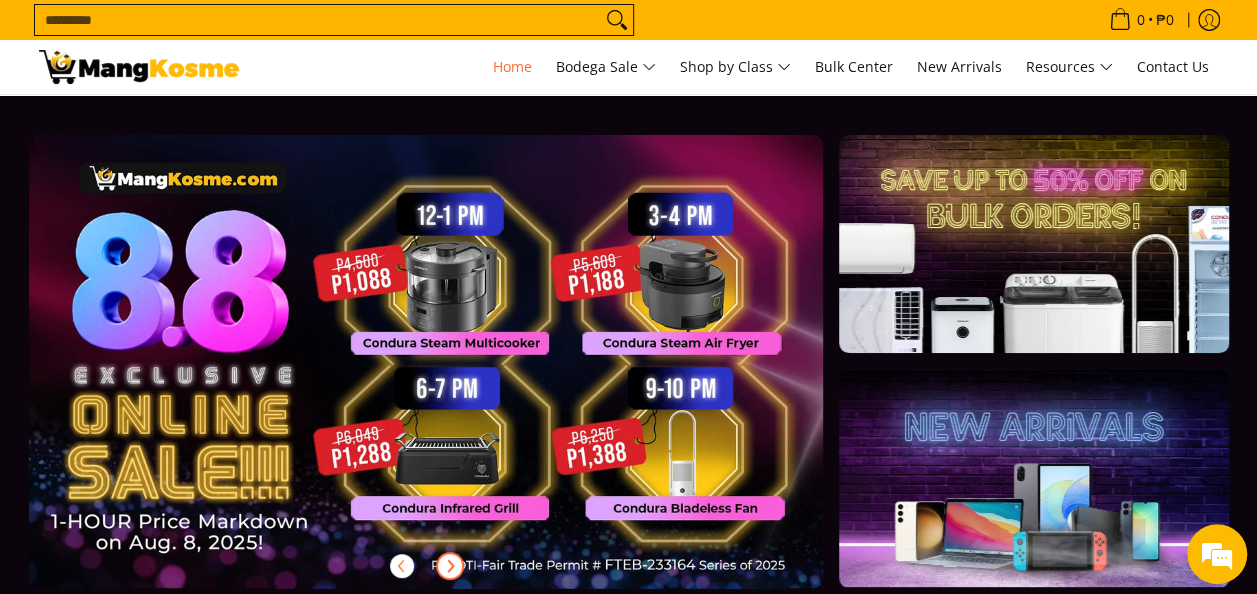 scroll, scrollTop: 0, scrollLeft: 0, axis: both 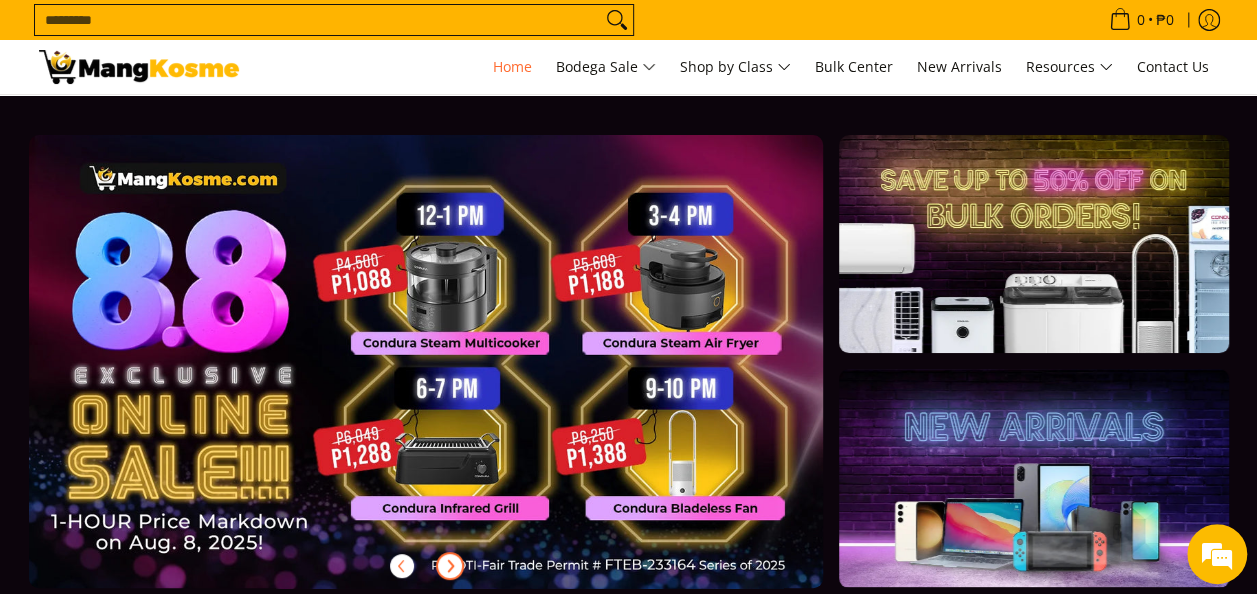 click at bounding box center [458, 377] 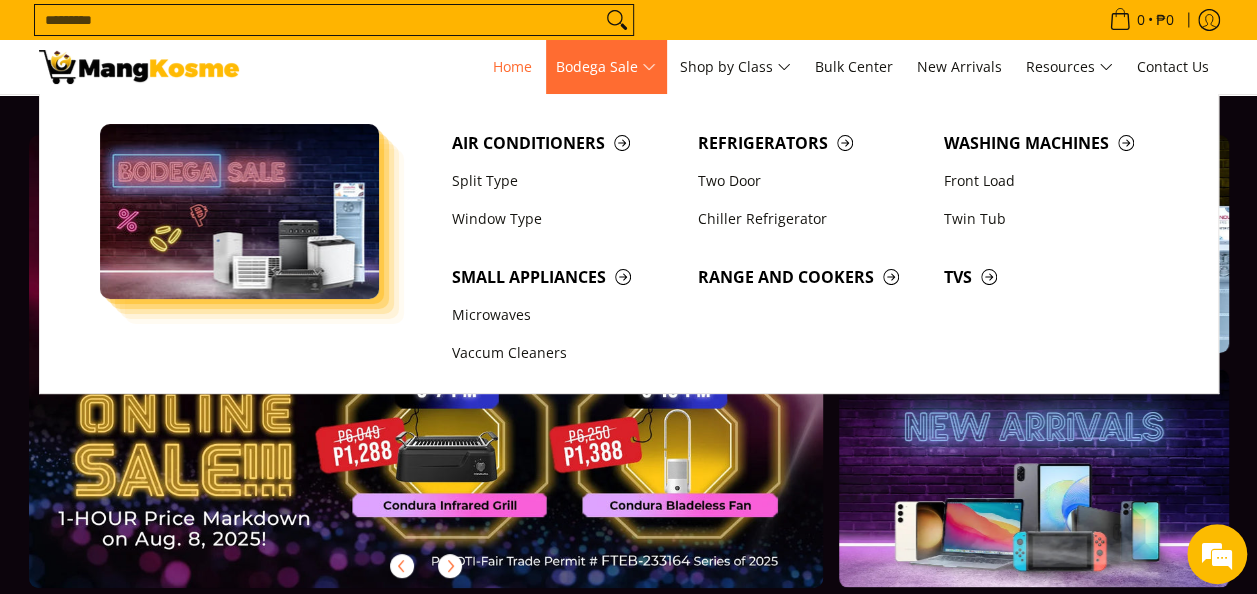 click on "Bodega Sale" at bounding box center [606, 67] 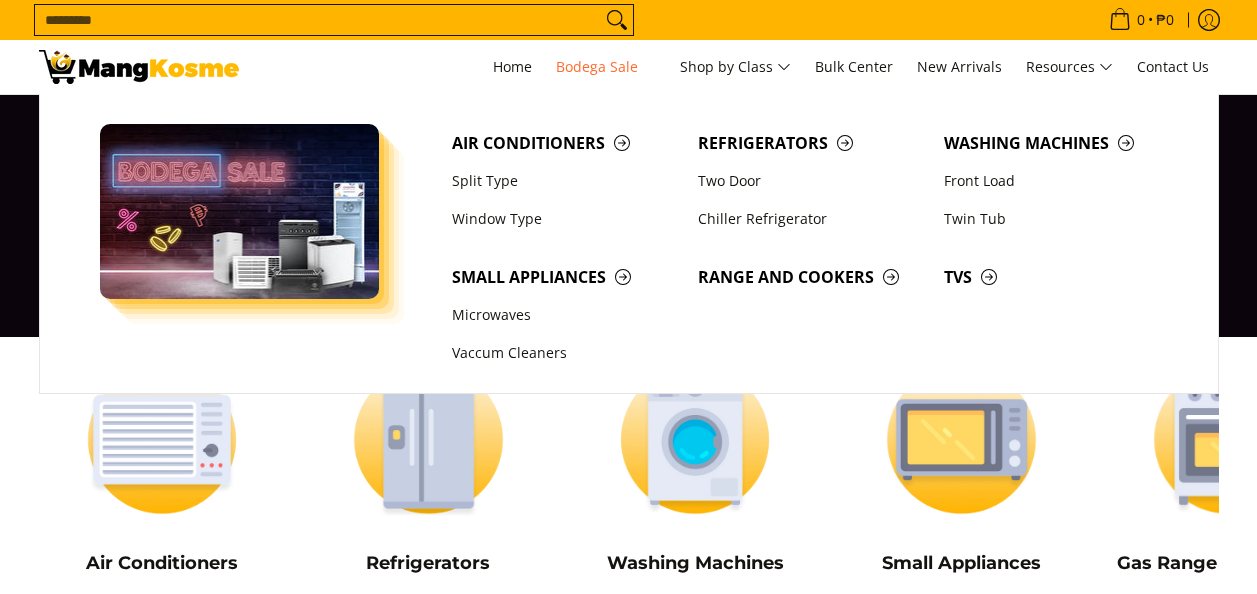 scroll, scrollTop: 0, scrollLeft: 0, axis: both 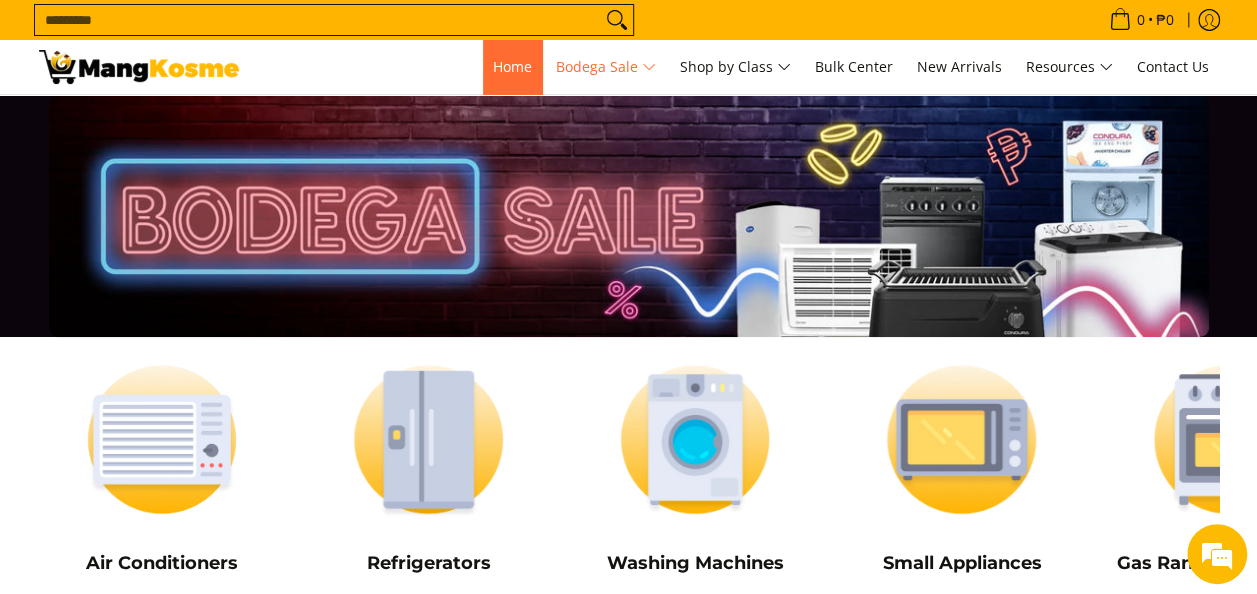 click on "Home" at bounding box center [512, 67] 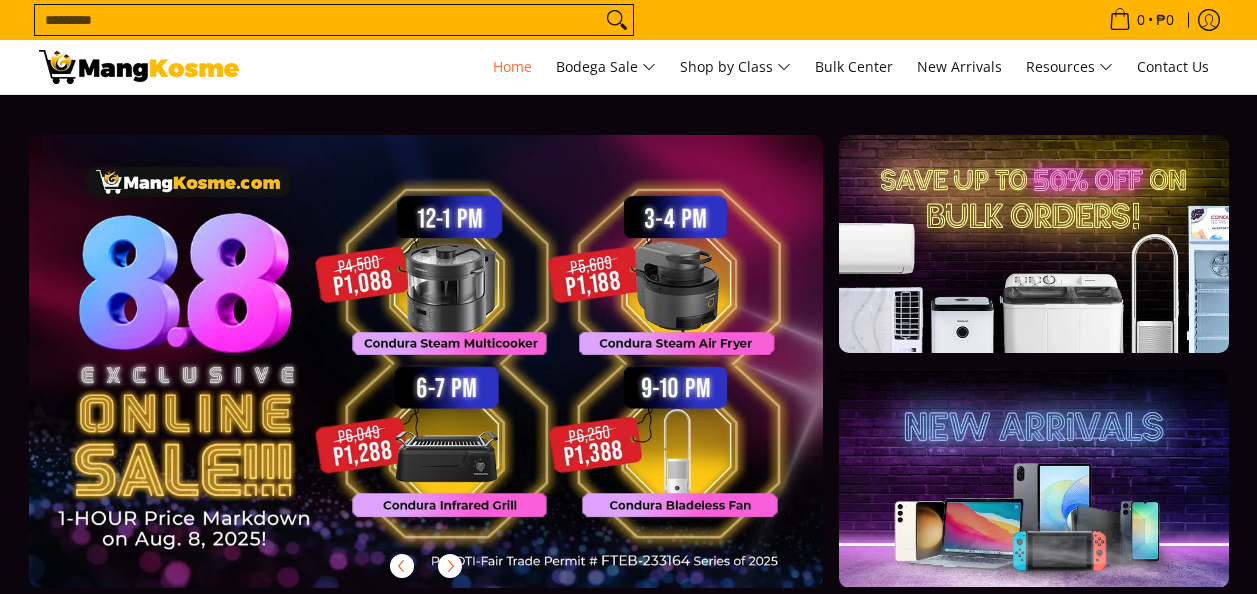 scroll, scrollTop: 0, scrollLeft: 0, axis: both 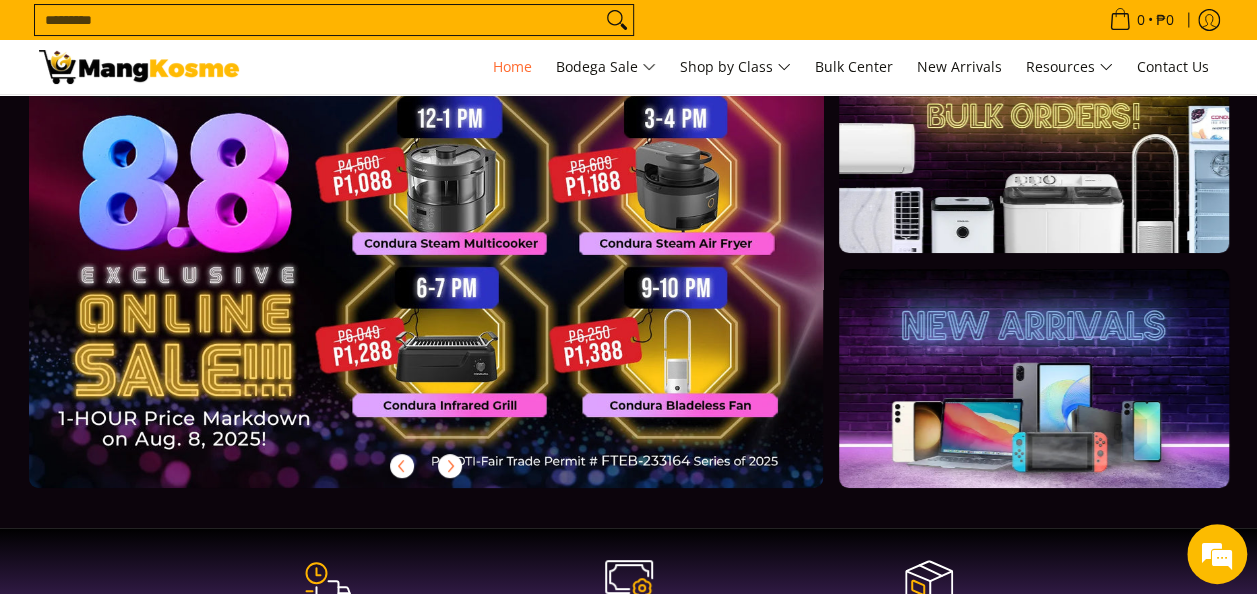 click at bounding box center (1033, 378) 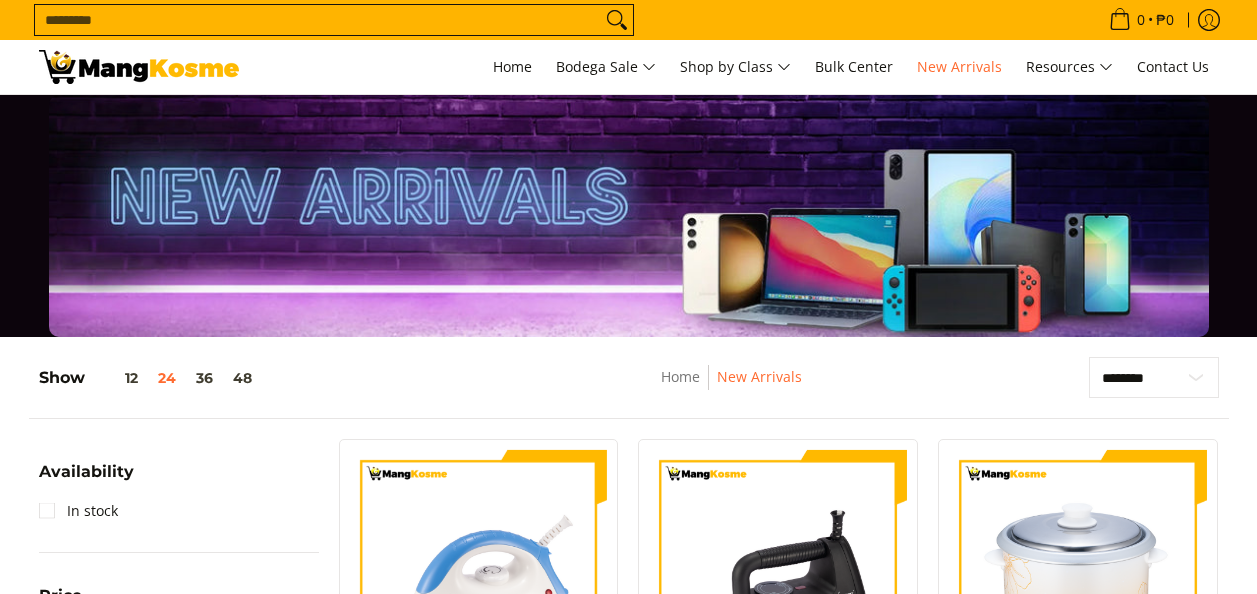 scroll, scrollTop: 500, scrollLeft: 0, axis: vertical 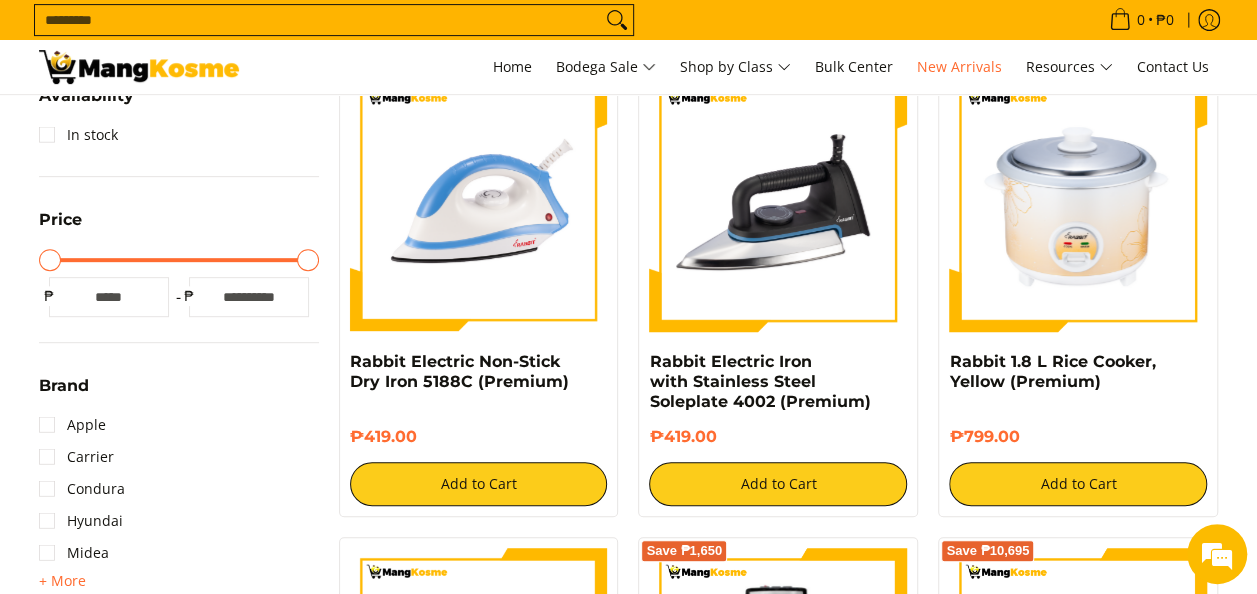 click on "Rabbit Electric Non-Stick Dry Iron 5188C (Premium)
₱419.00
Add to Cart
Rabbit Electric Iron with Stainless Steel Soleplate 4002 (Premium)" at bounding box center (779, 1959) 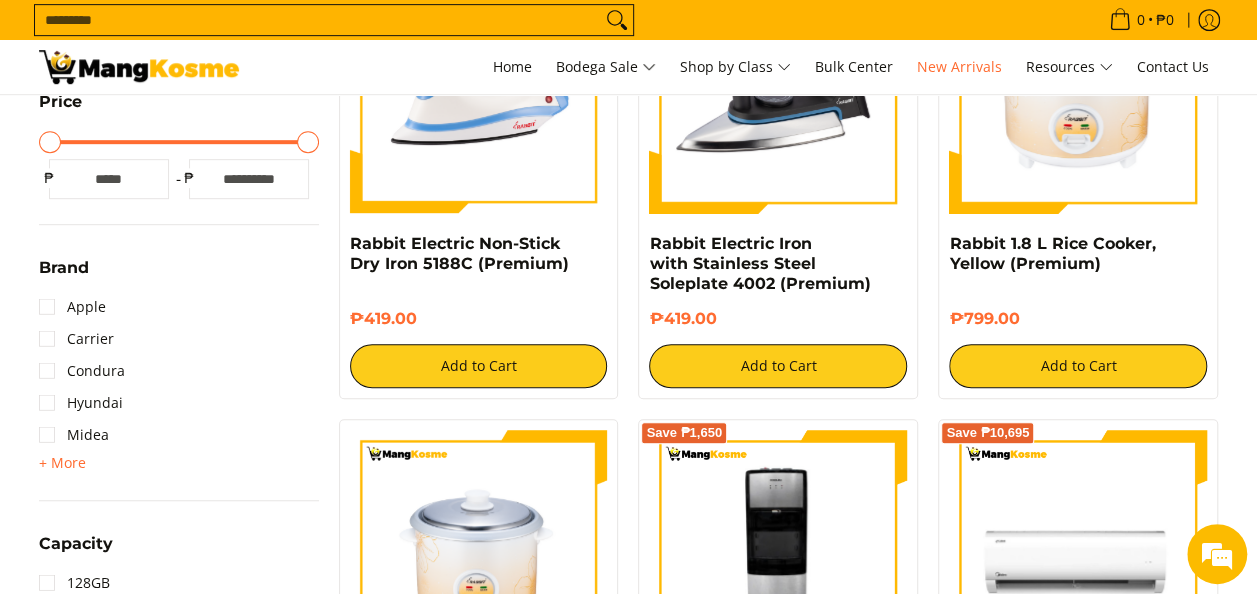 scroll, scrollTop: 500, scrollLeft: 0, axis: vertical 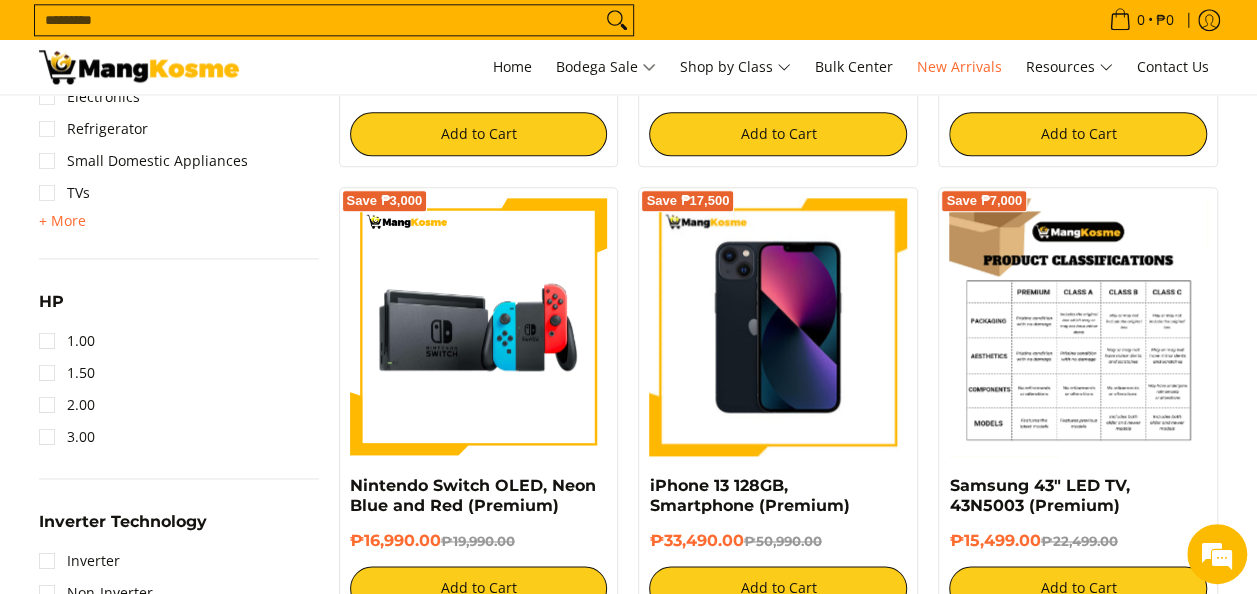 click at bounding box center (1078, 327) 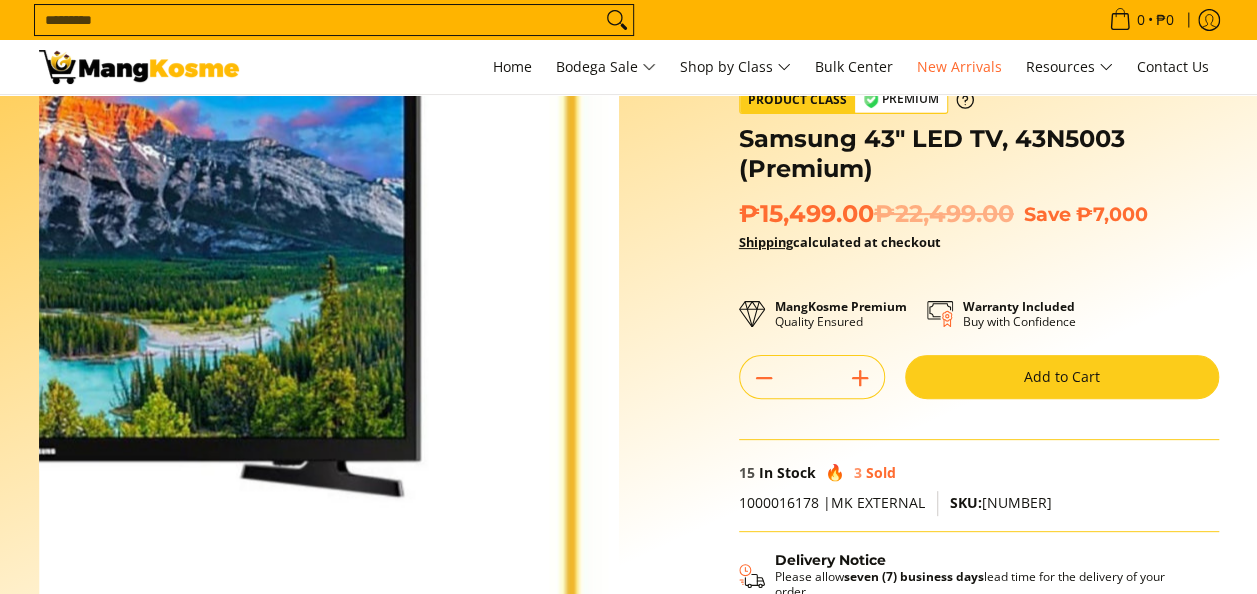 scroll, scrollTop: 0, scrollLeft: 0, axis: both 